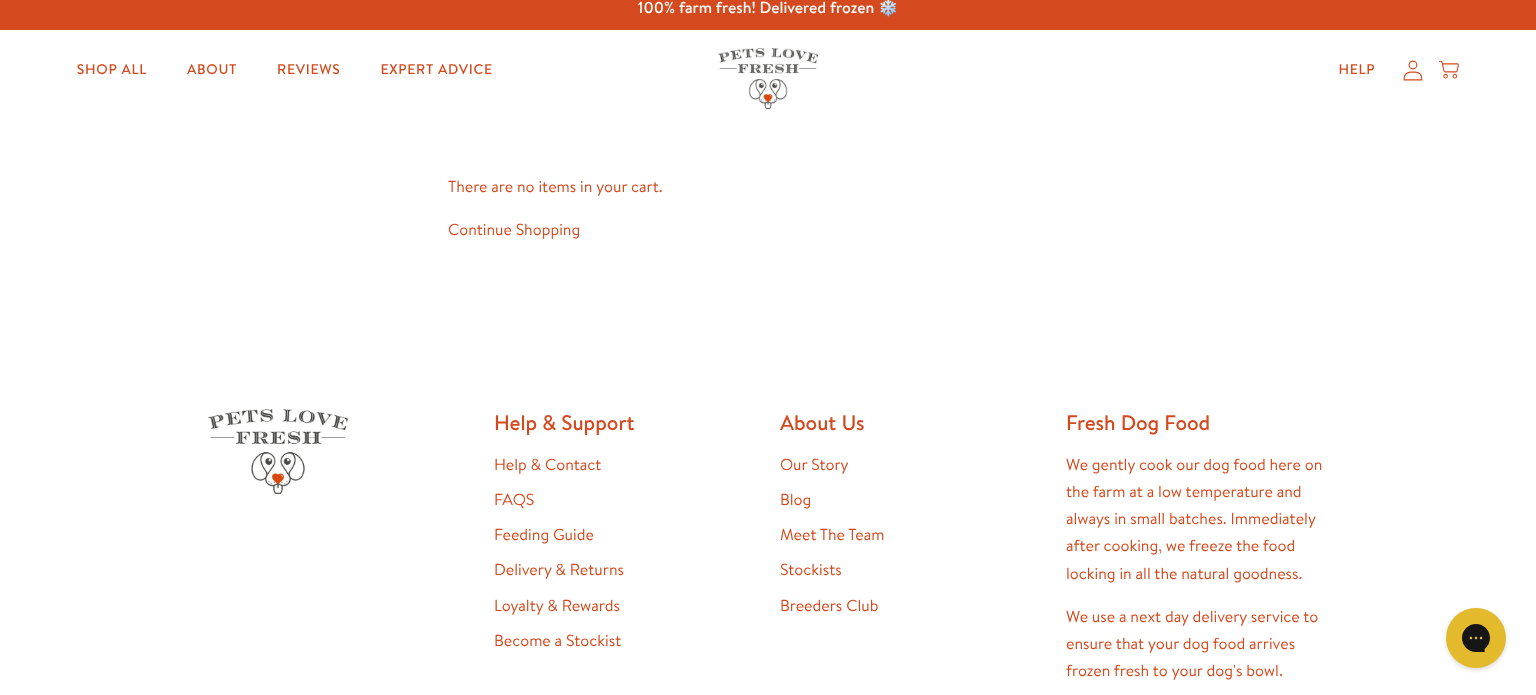 scroll, scrollTop: 0, scrollLeft: 0, axis: both 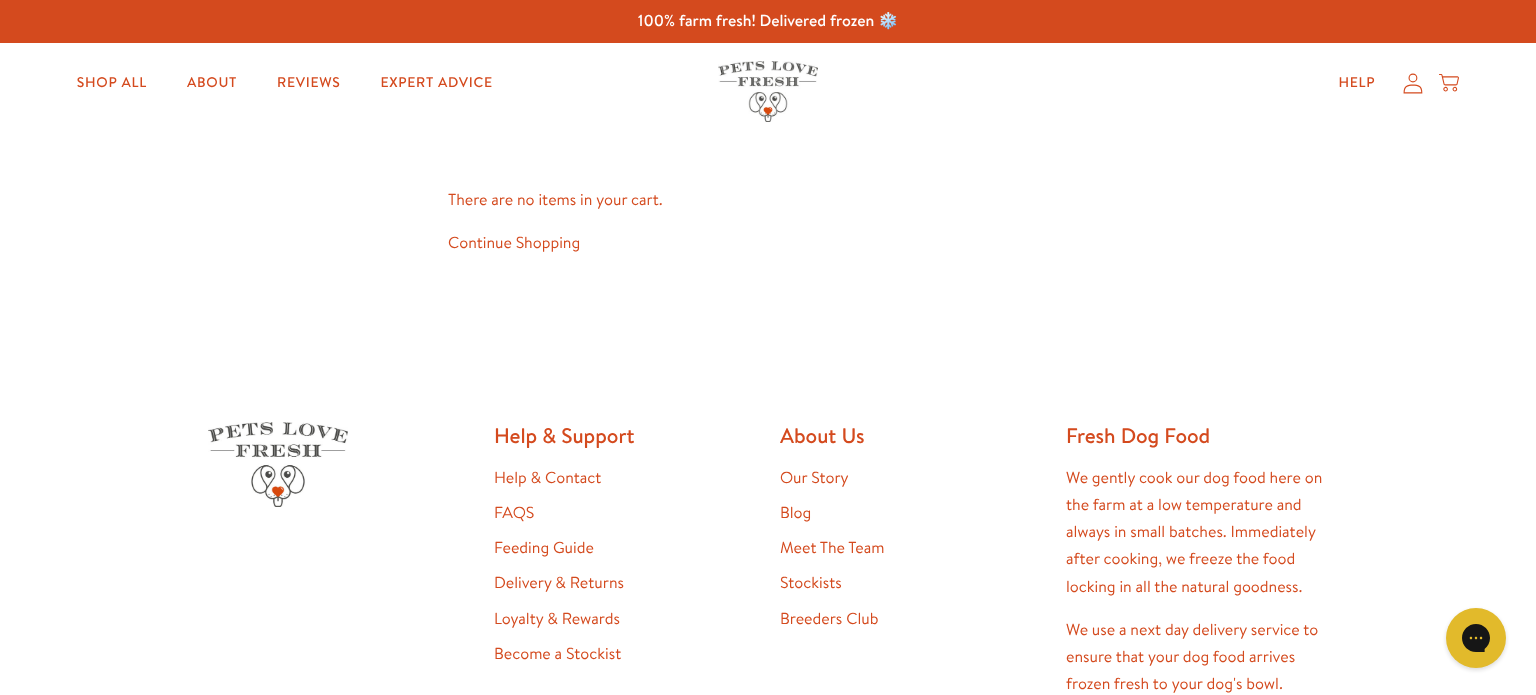 click on "Continue Shopping" at bounding box center (514, 243) 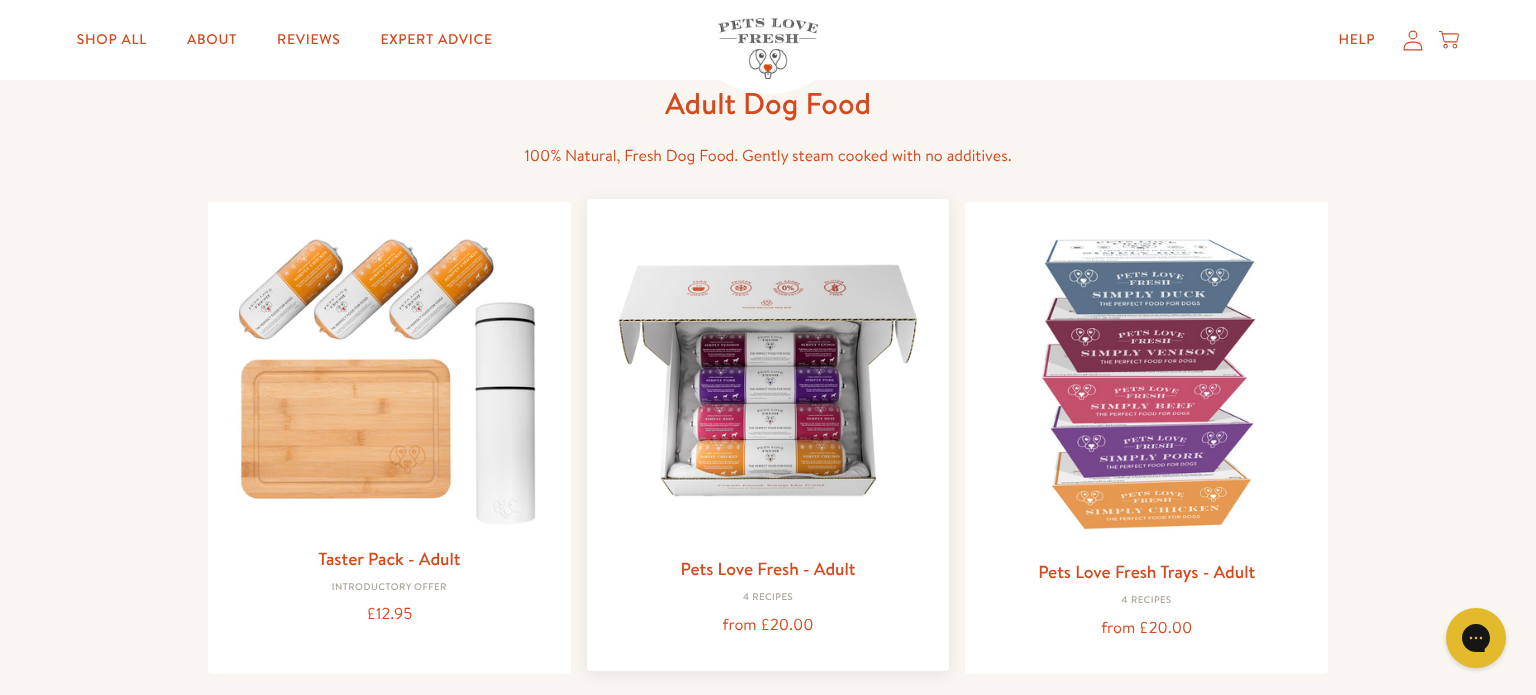 scroll, scrollTop: 115, scrollLeft: 0, axis: vertical 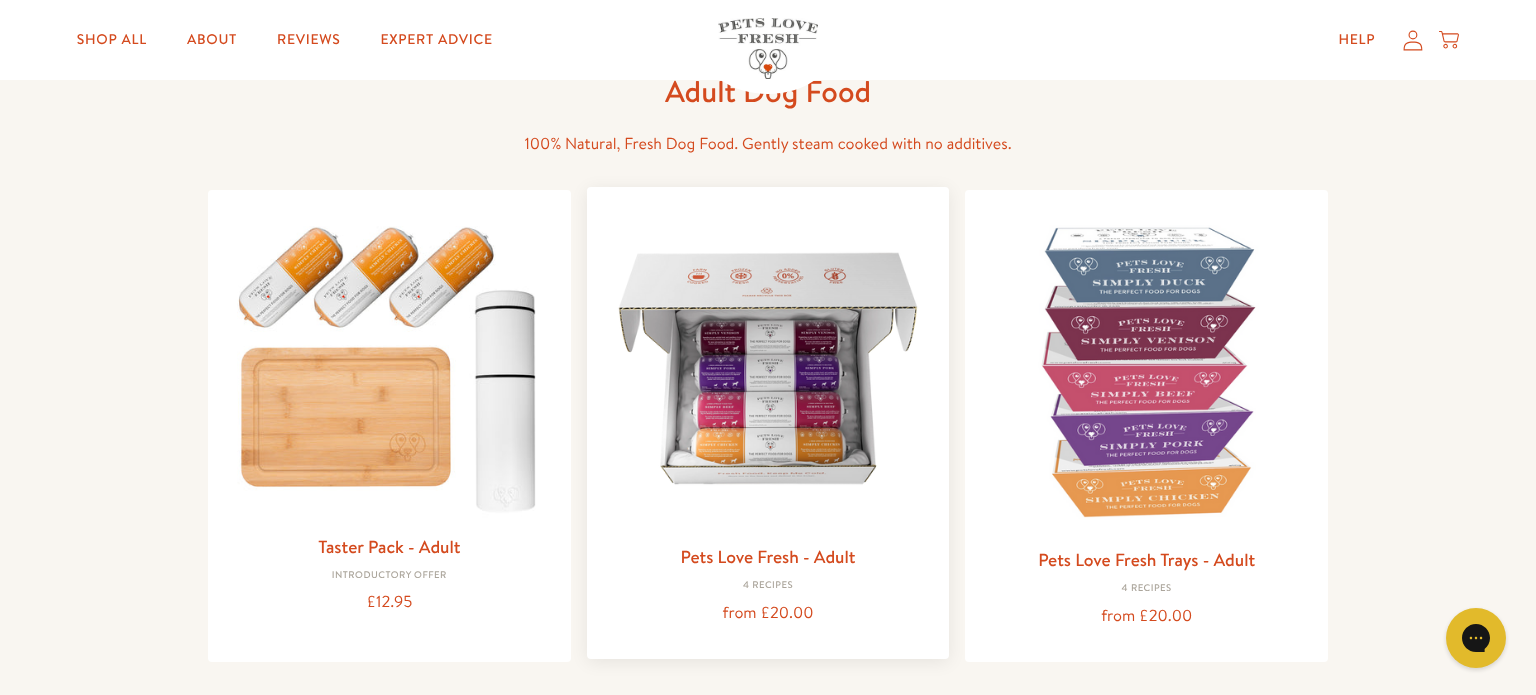 click at bounding box center [768, 368] 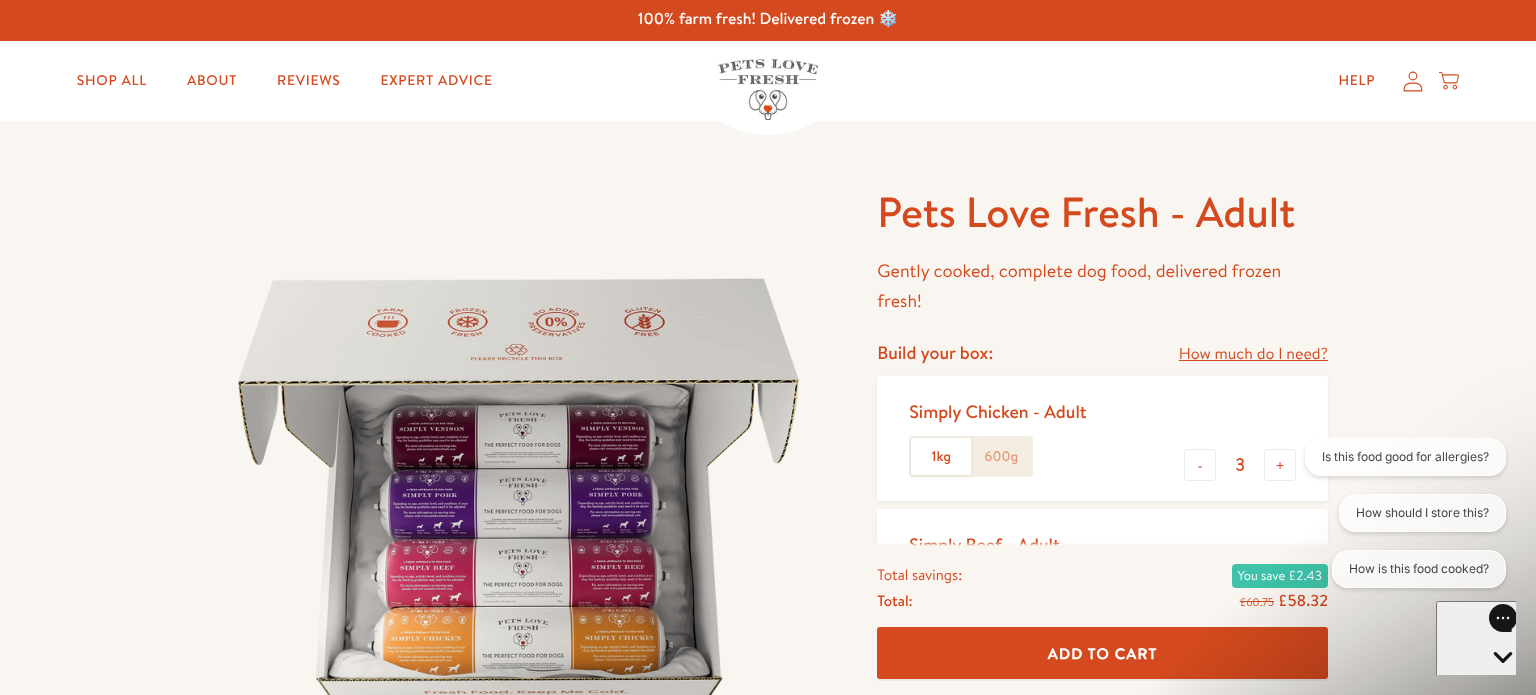 scroll, scrollTop: 0, scrollLeft: 0, axis: both 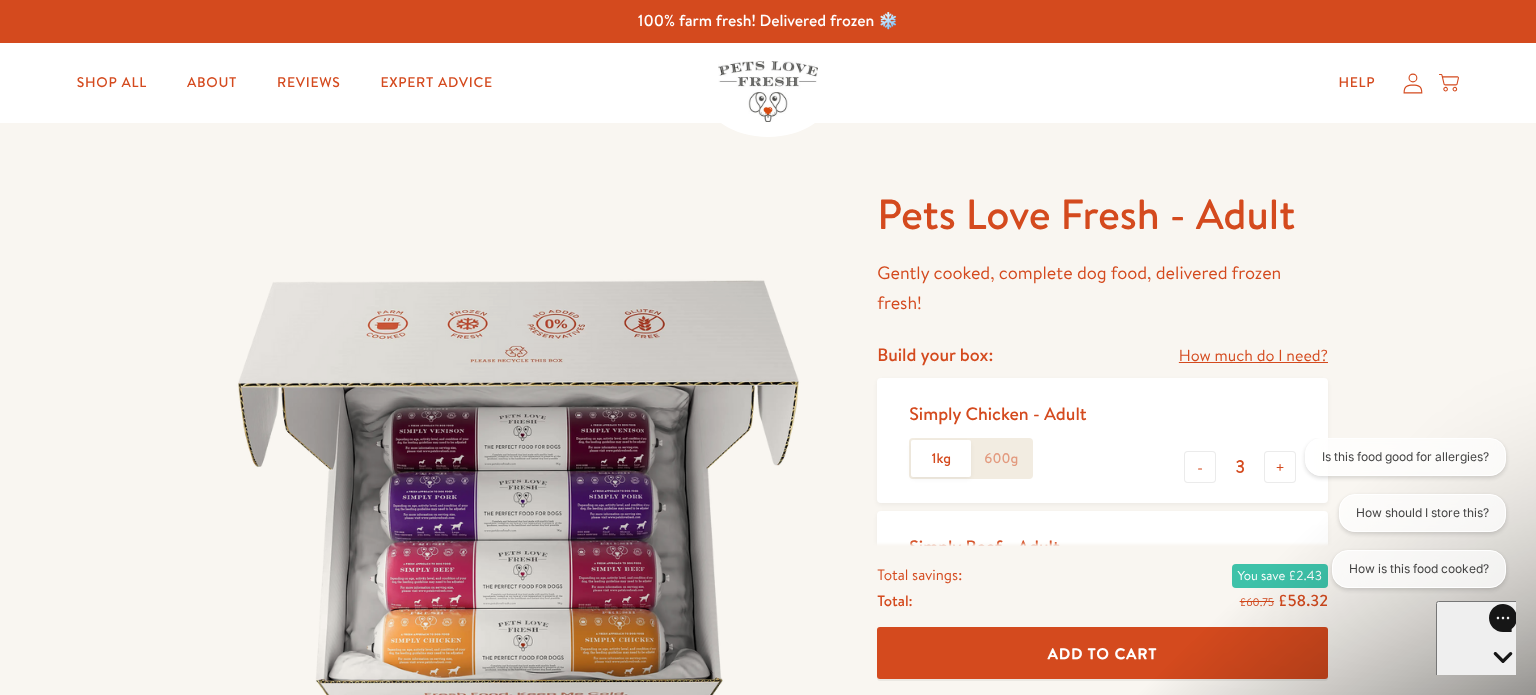 click 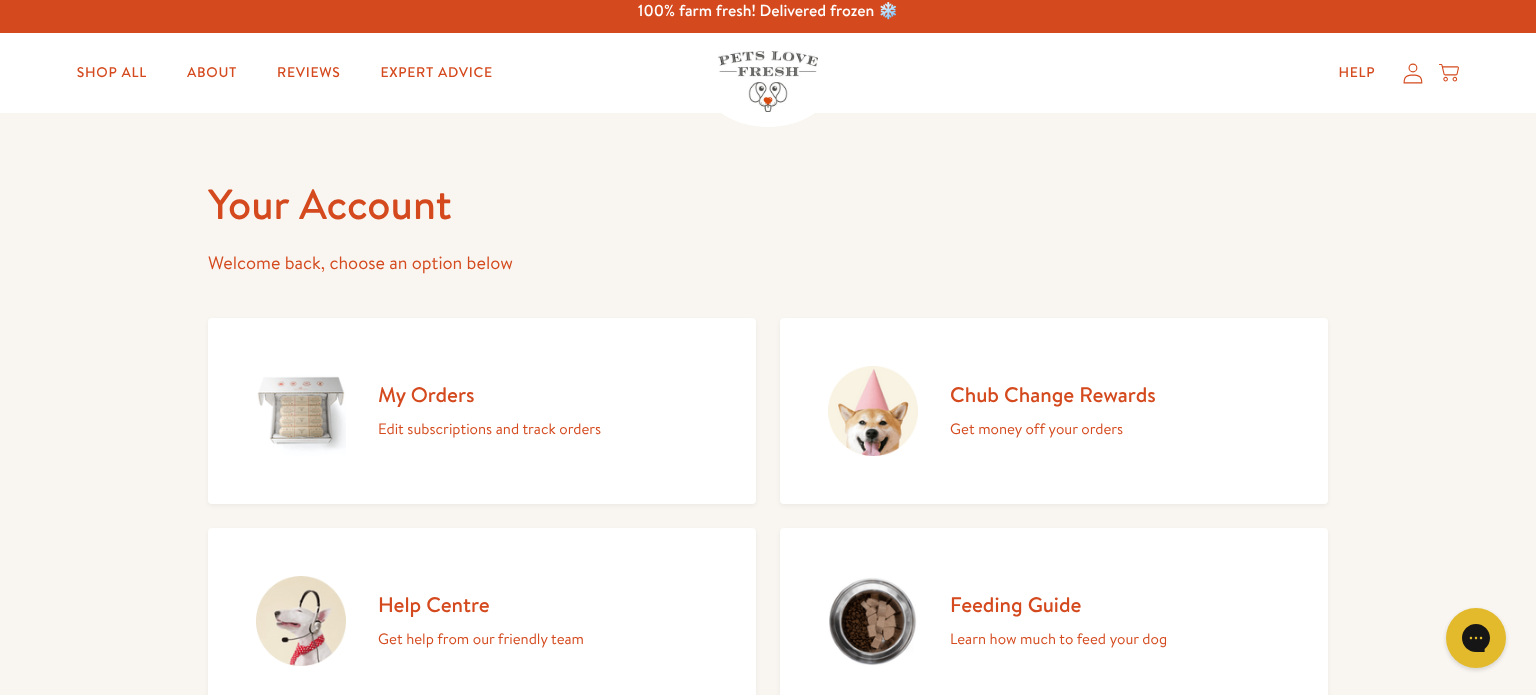 scroll, scrollTop: 66, scrollLeft: 0, axis: vertical 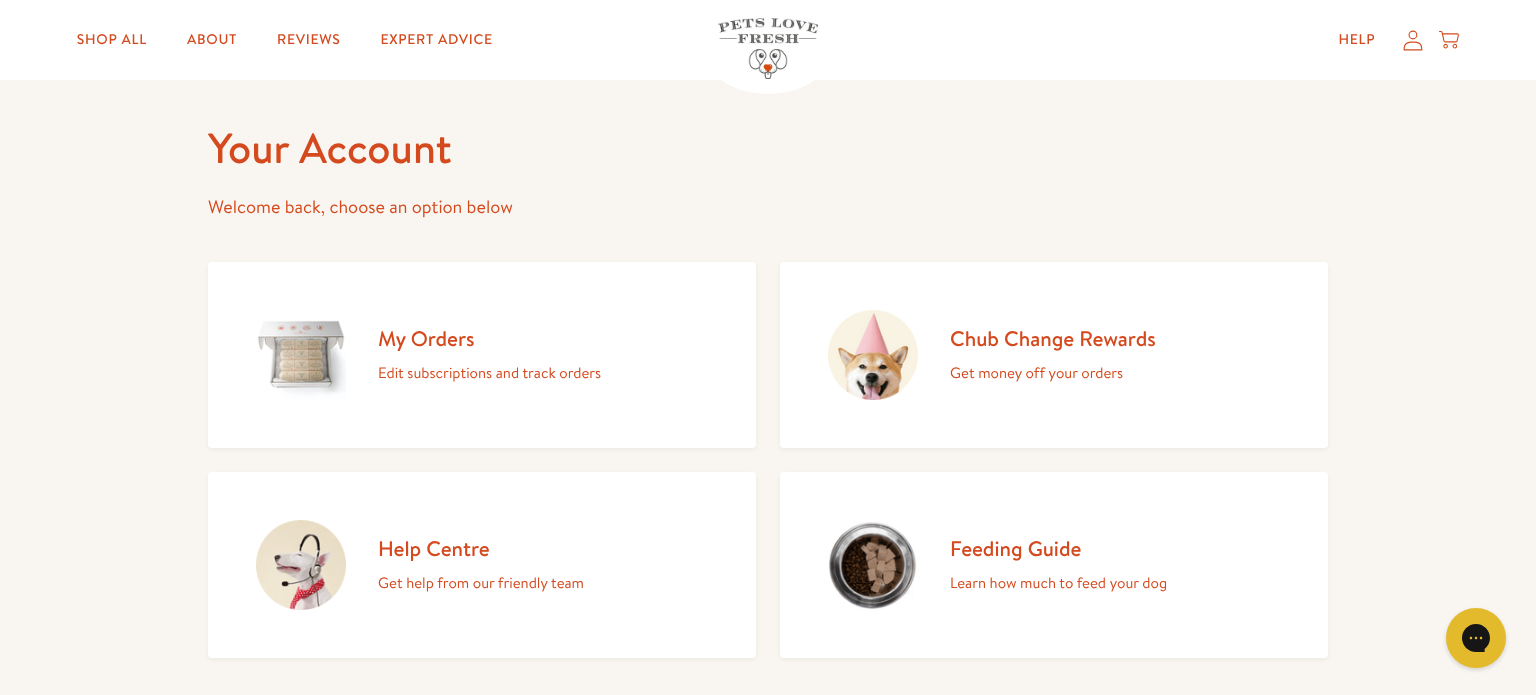 click on "My Orders" at bounding box center [489, 338] 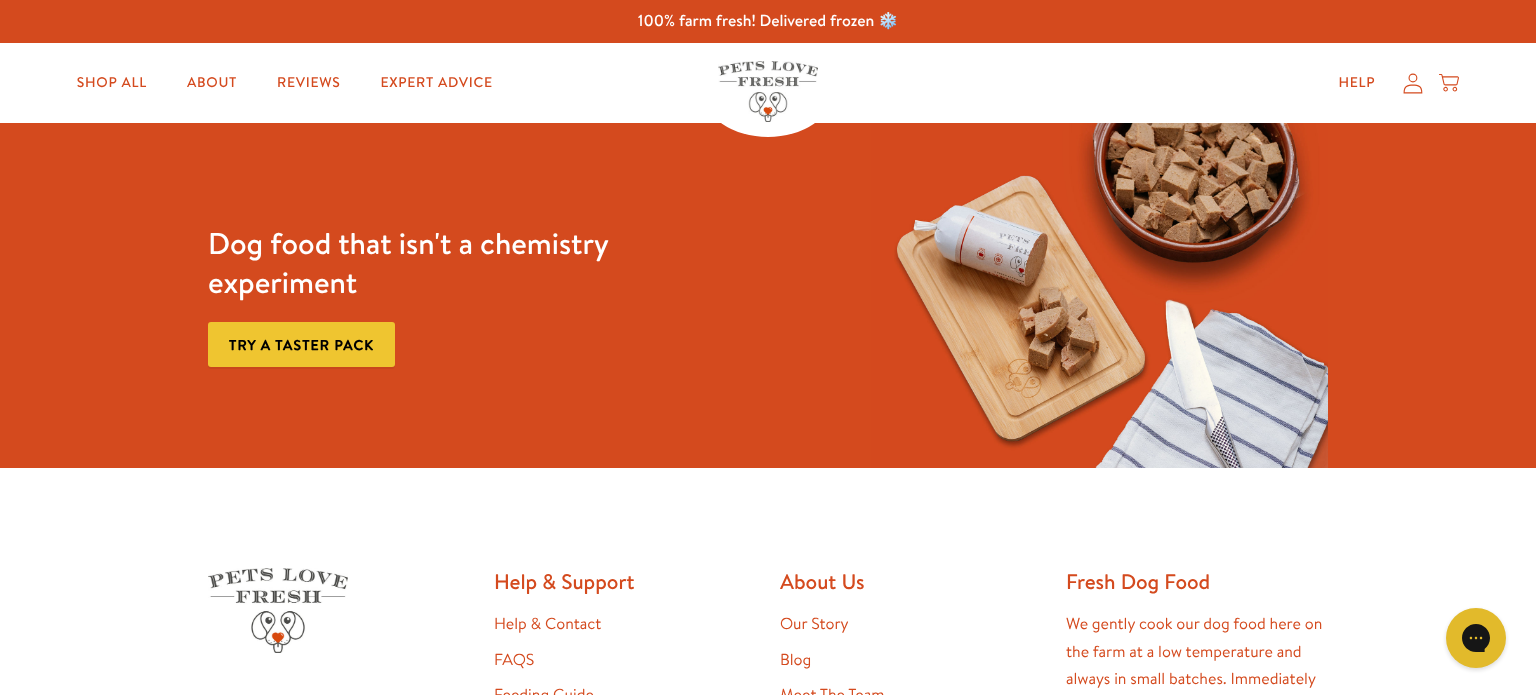 scroll, scrollTop: 0, scrollLeft: 0, axis: both 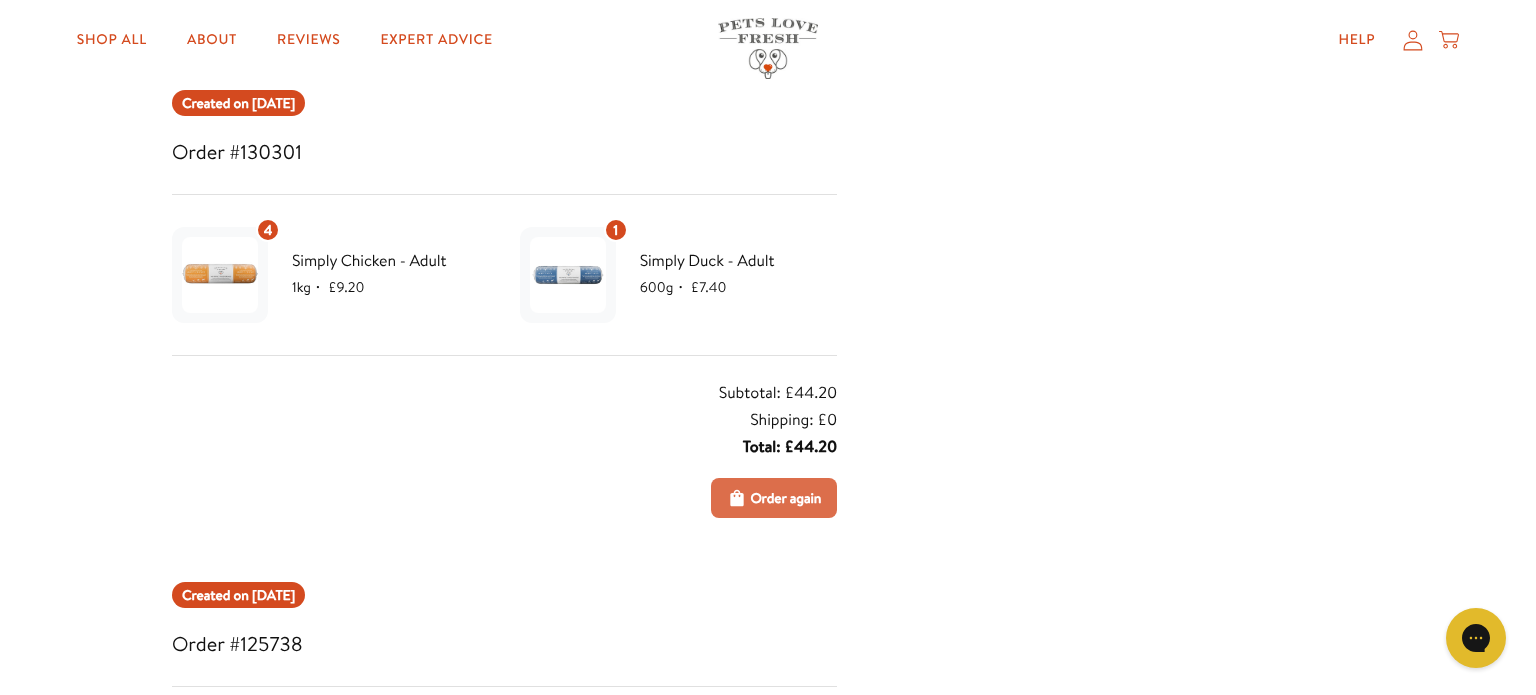 click on "Order again" at bounding box center (785, 498) 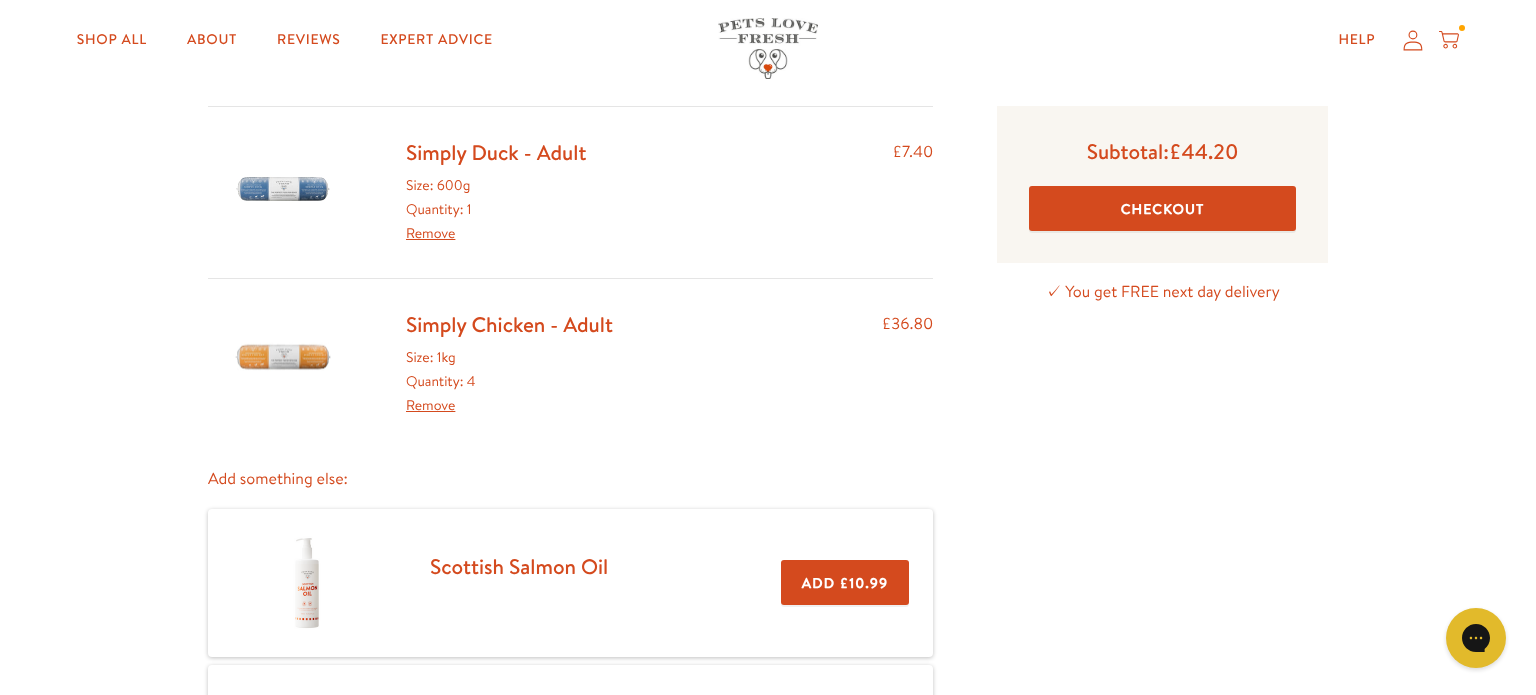 scroll, scrollTop: 0, scrollLeft: 0, axis: both 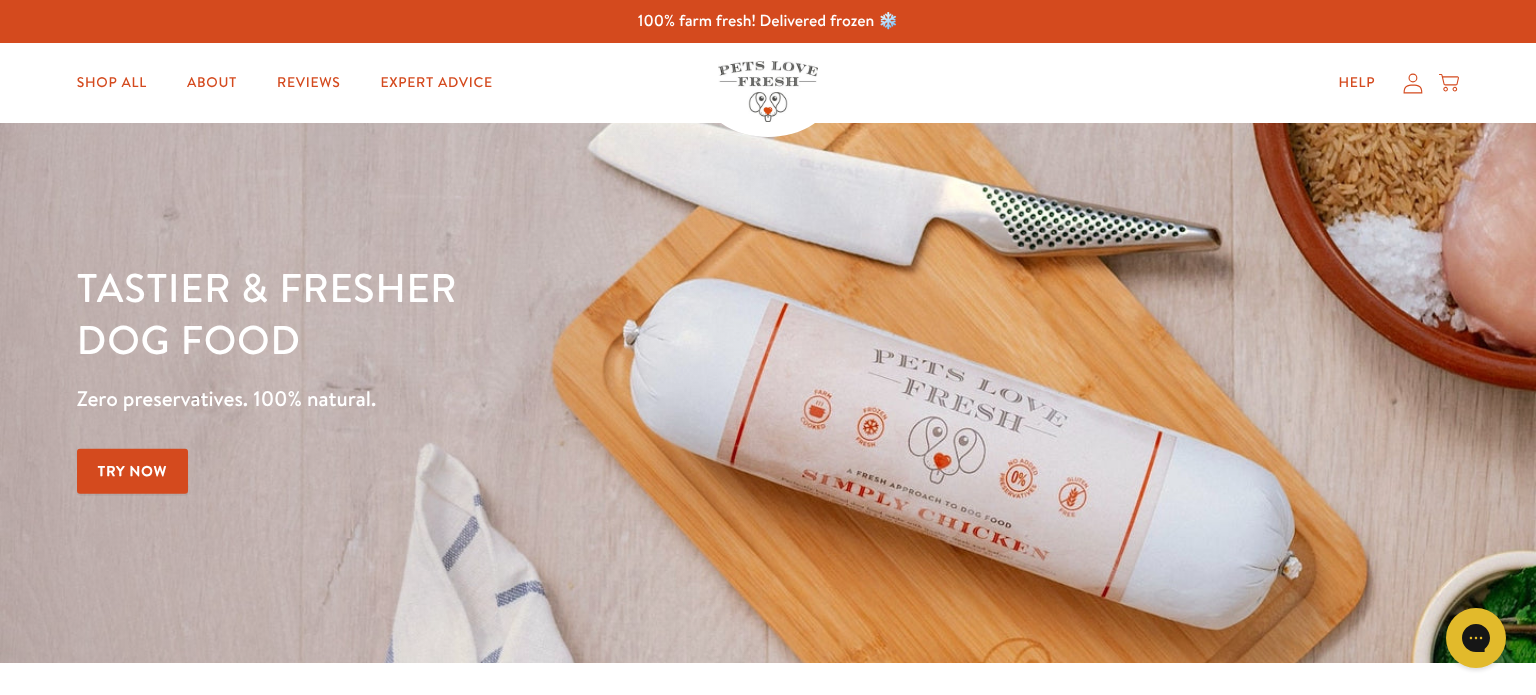 click 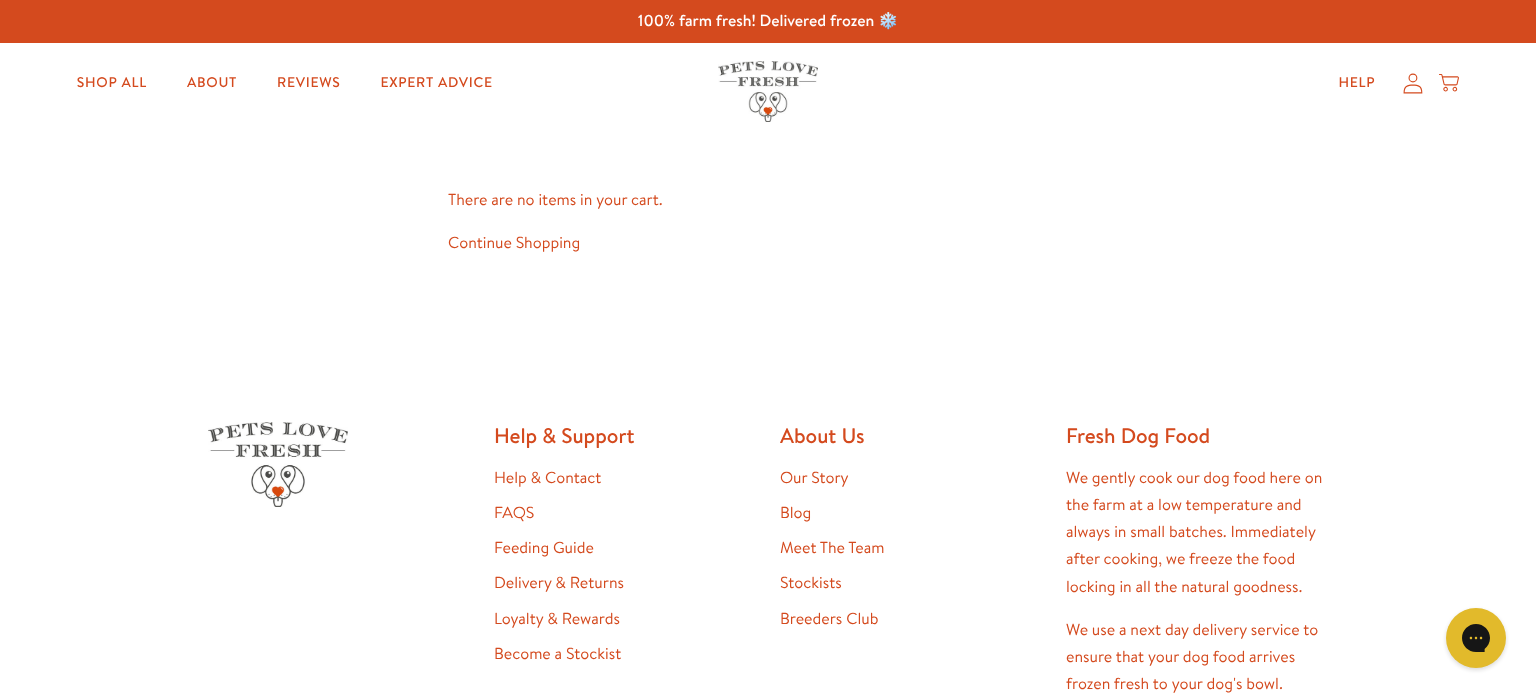 scroll, scrollTop: 0, scrollLeft: 0, axis: both 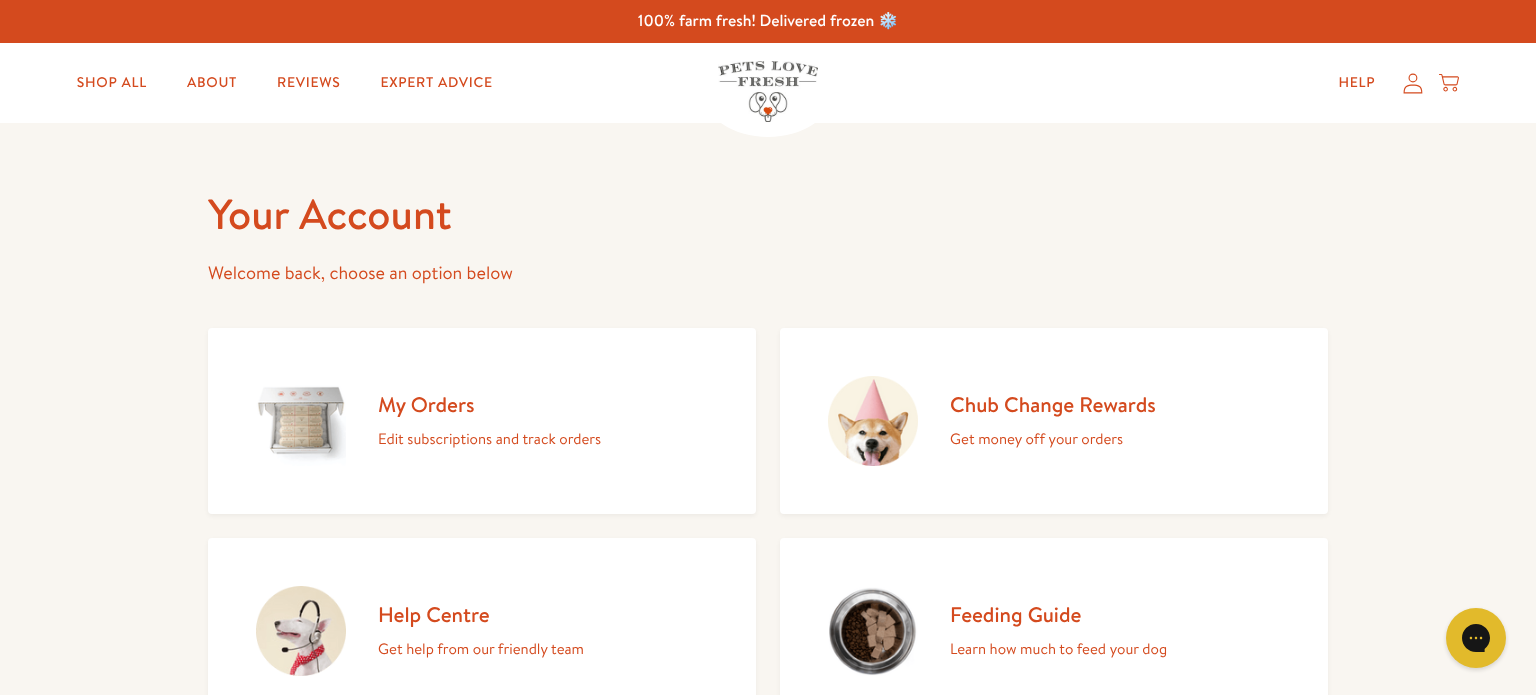 click 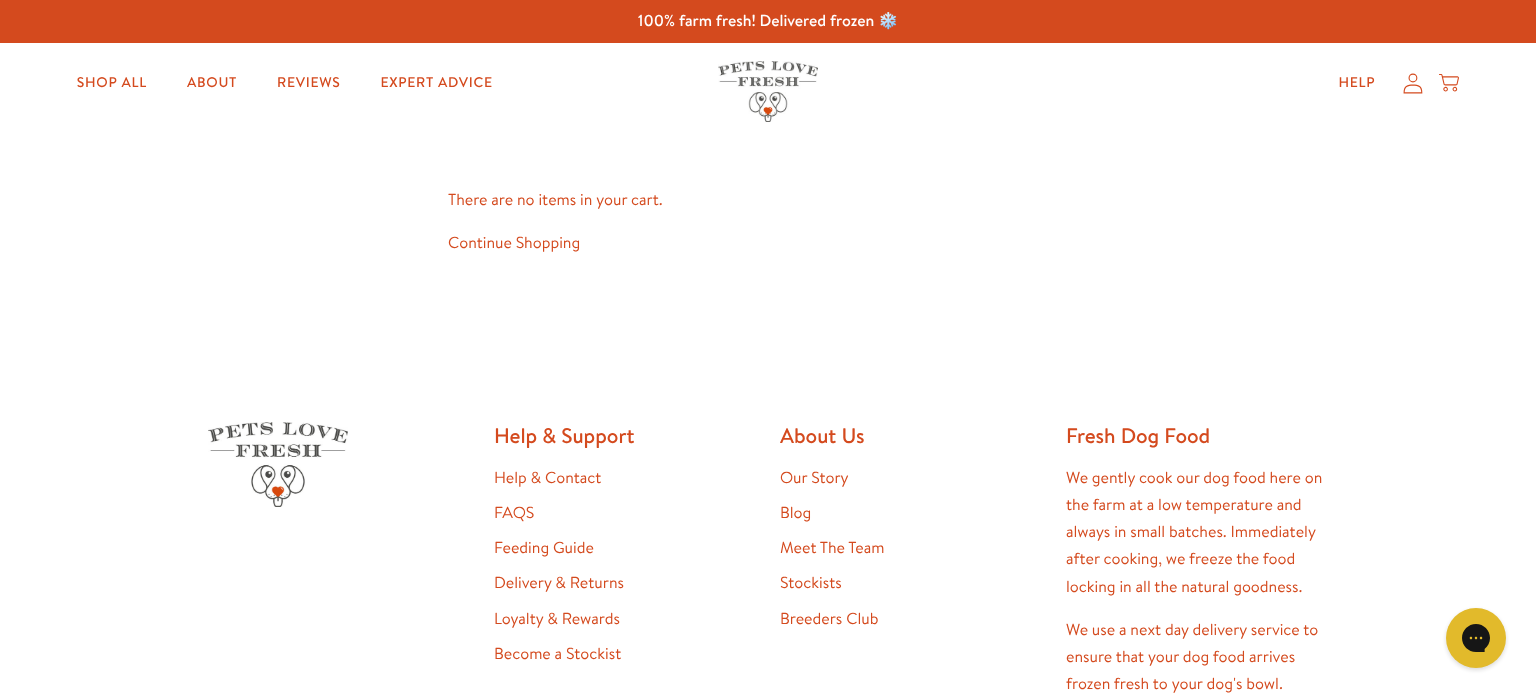 scroll, scrollTop: 0, scrollLeft: 0, axis: both 